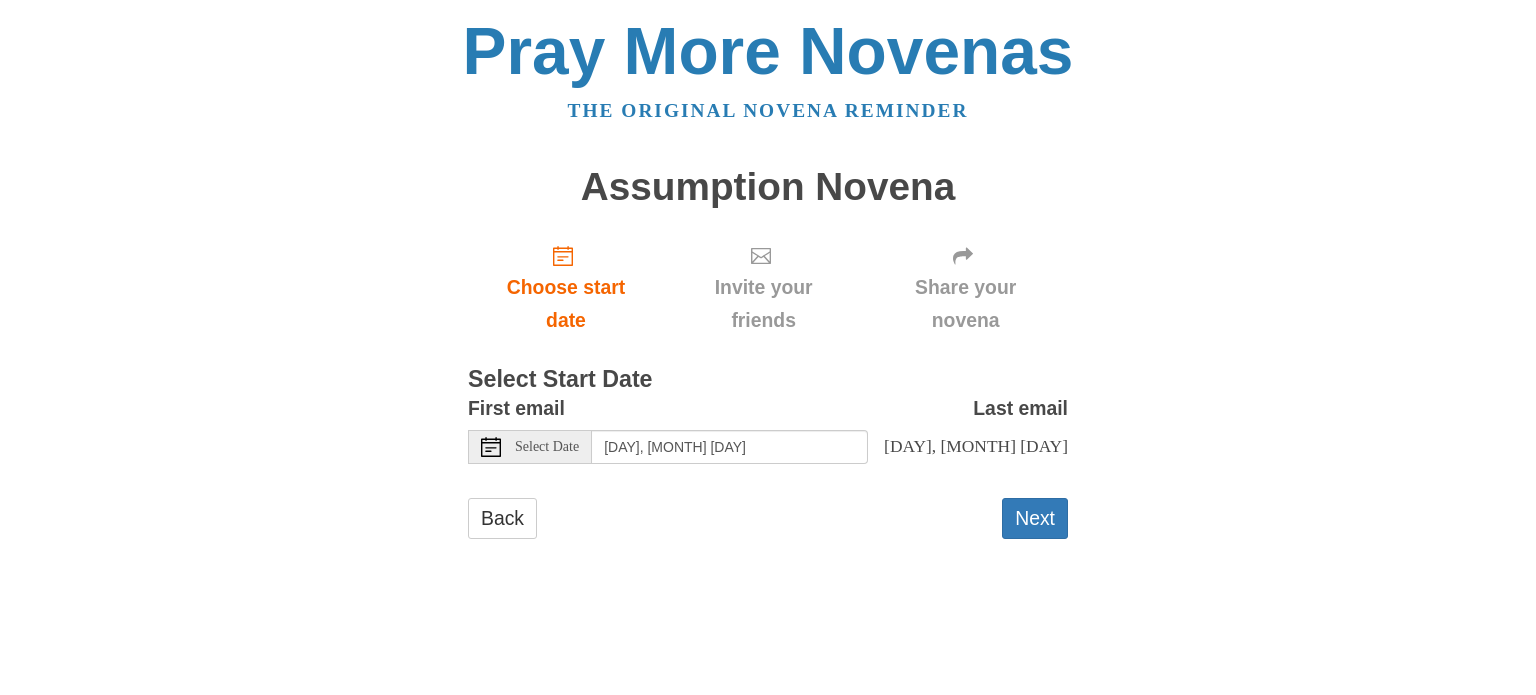 scroll, scrollTop: 0, scrollLeft: 0, axis: both 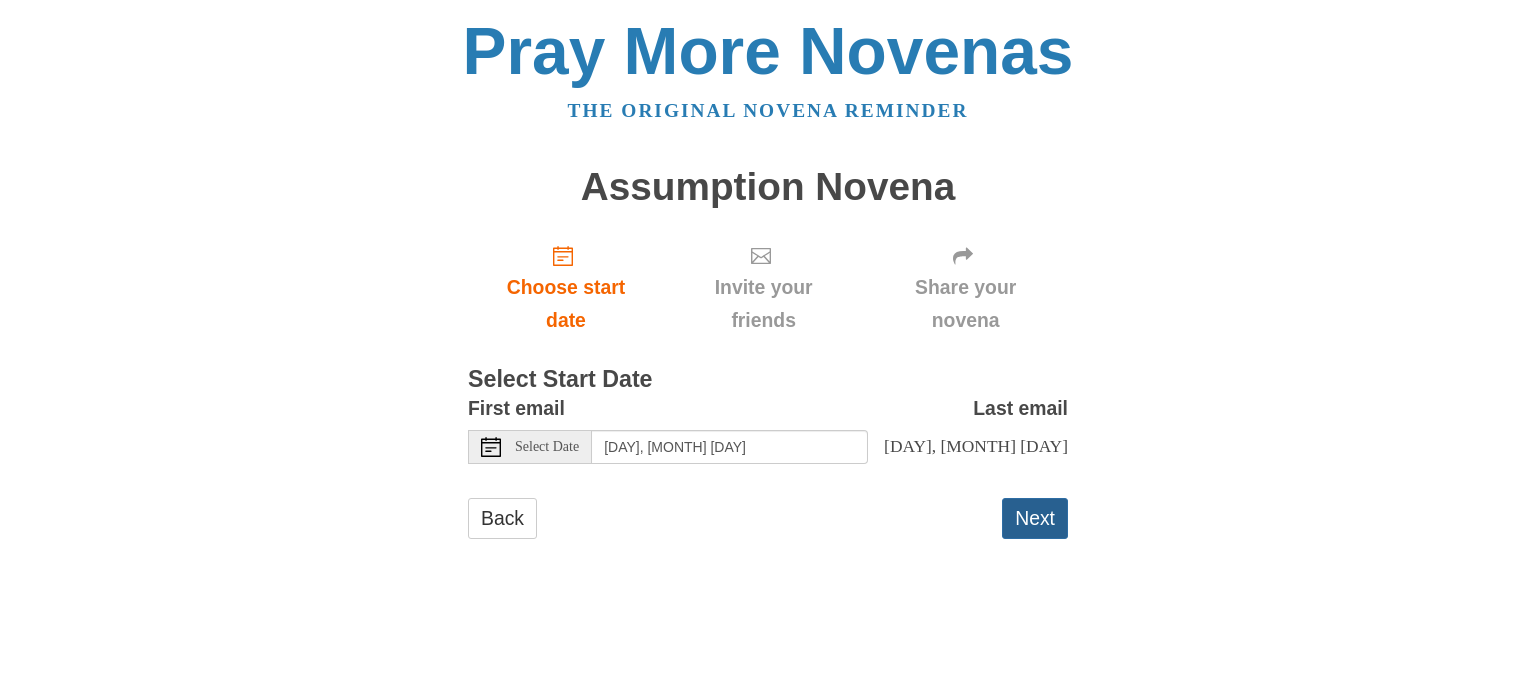 click on "Next" at bounding box center [1035, 518] 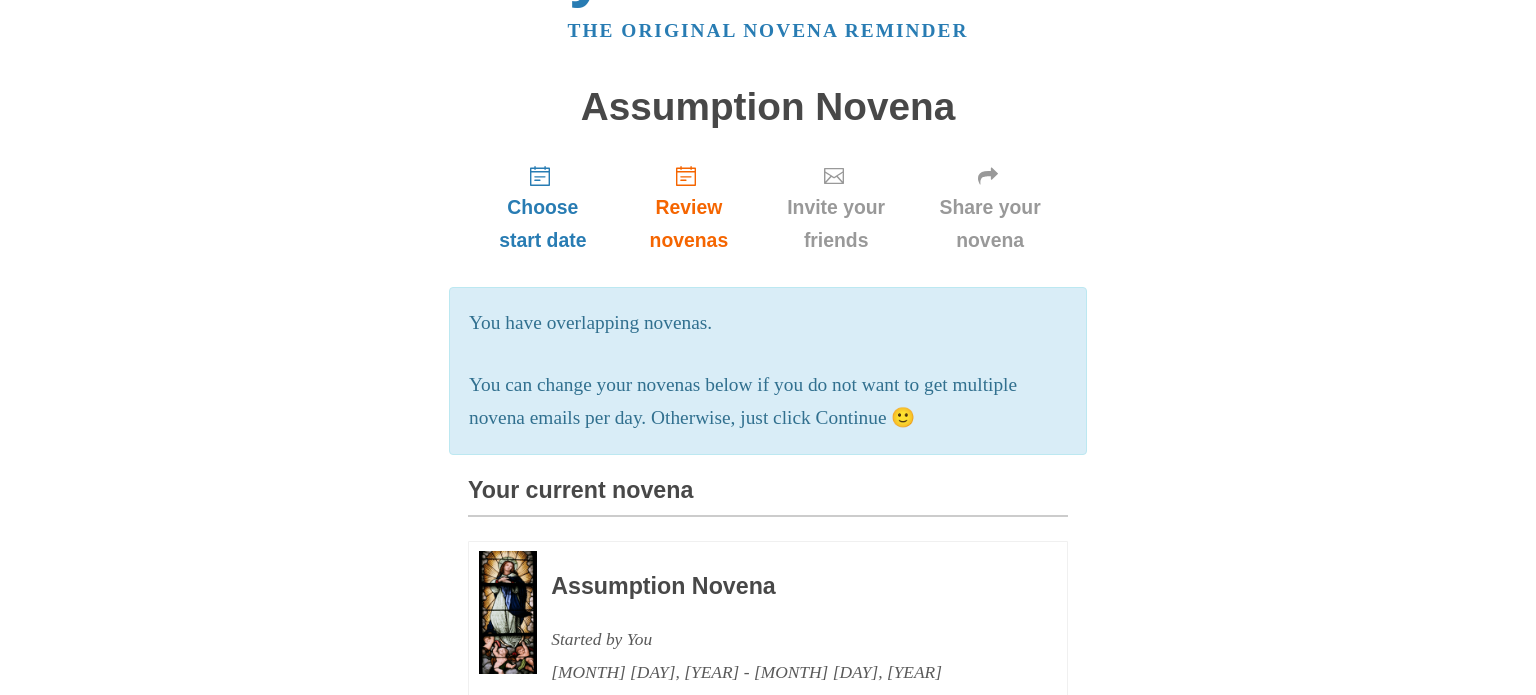 scroll, scrollTop: 0, scrollLeft: 0, axis: both 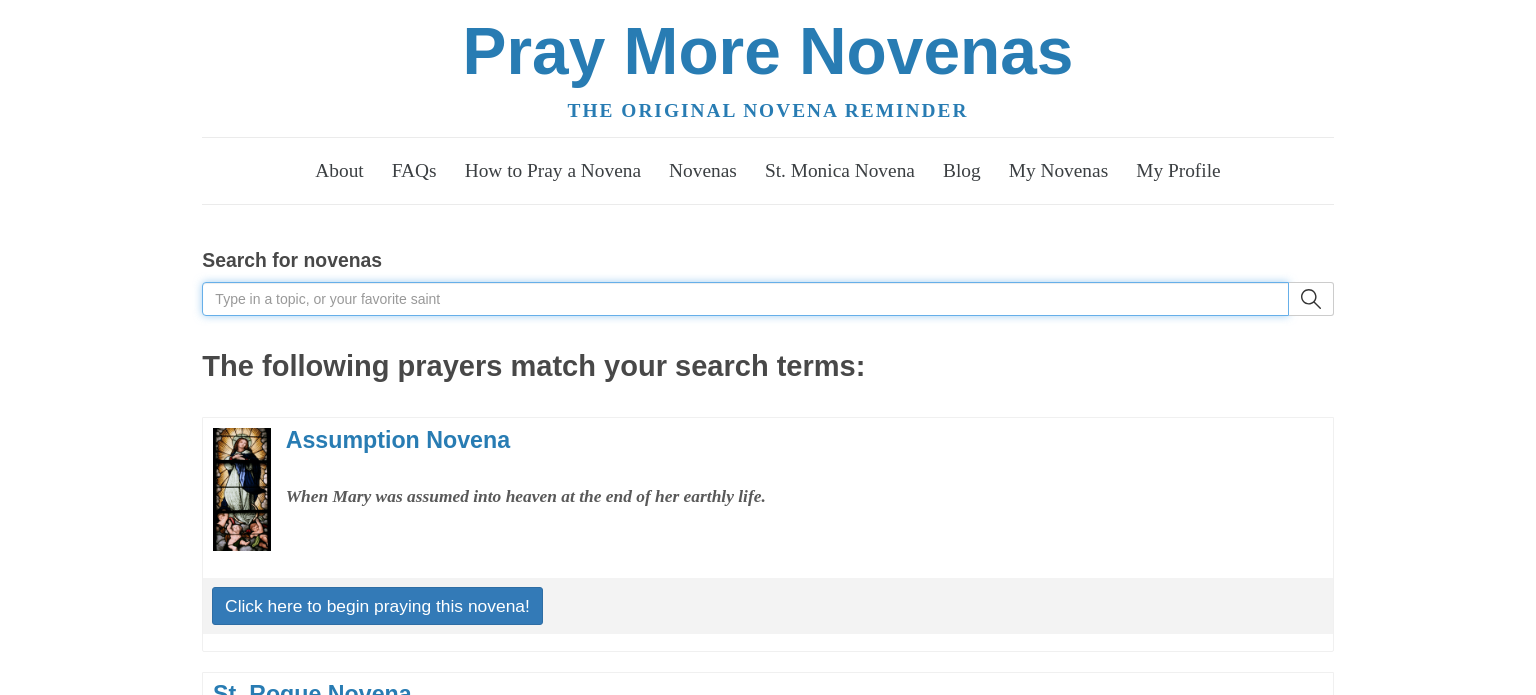 click on "Search for novenas" at bounding box center (745, 299) 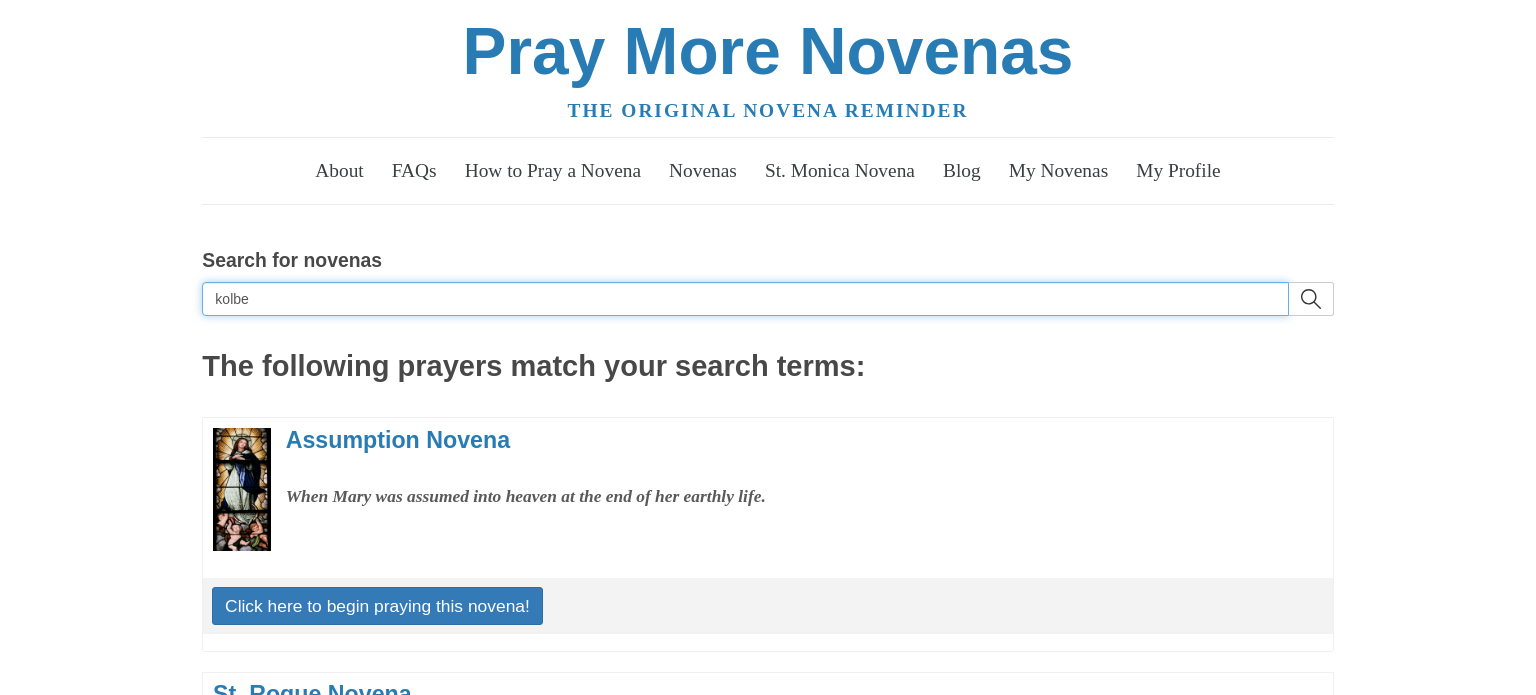 type on "kolbe" 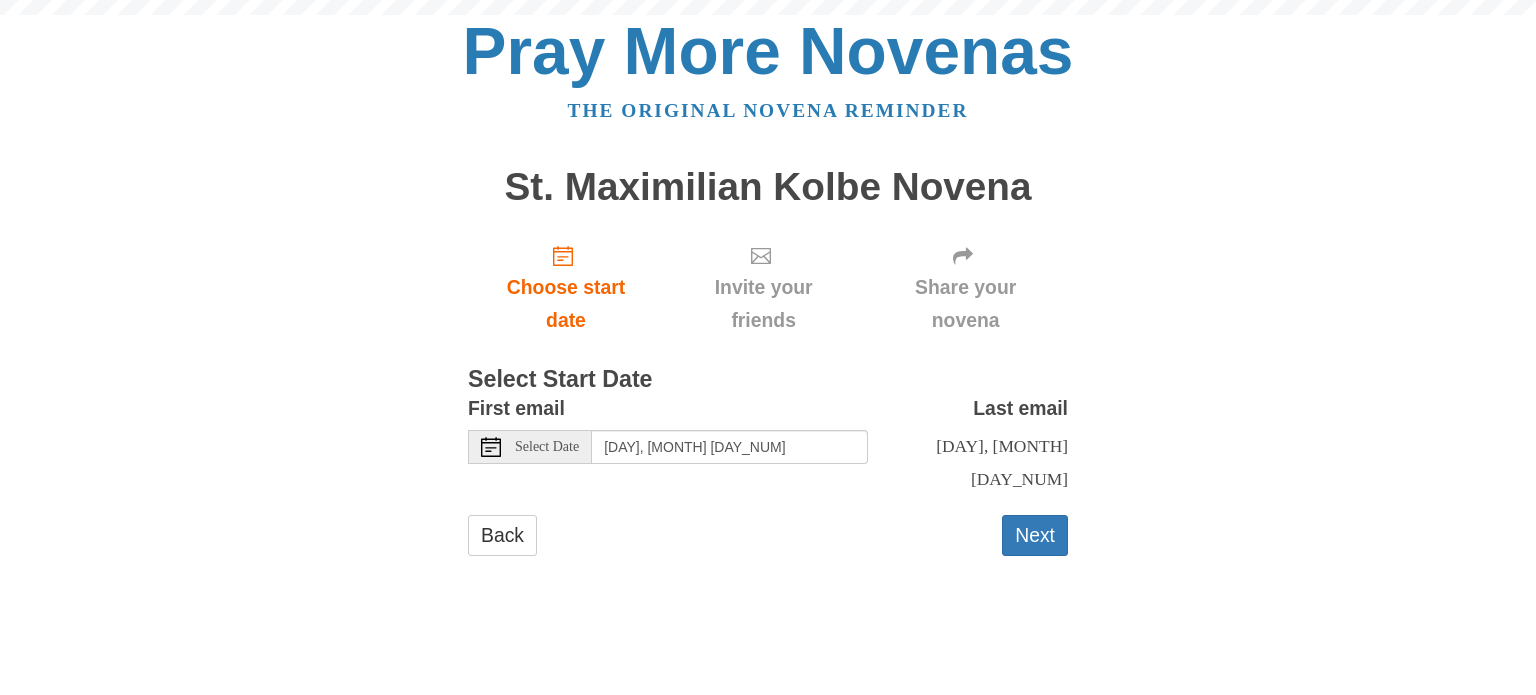 scroll, scrollTop: 0, scrollLeft: 0, axis: both 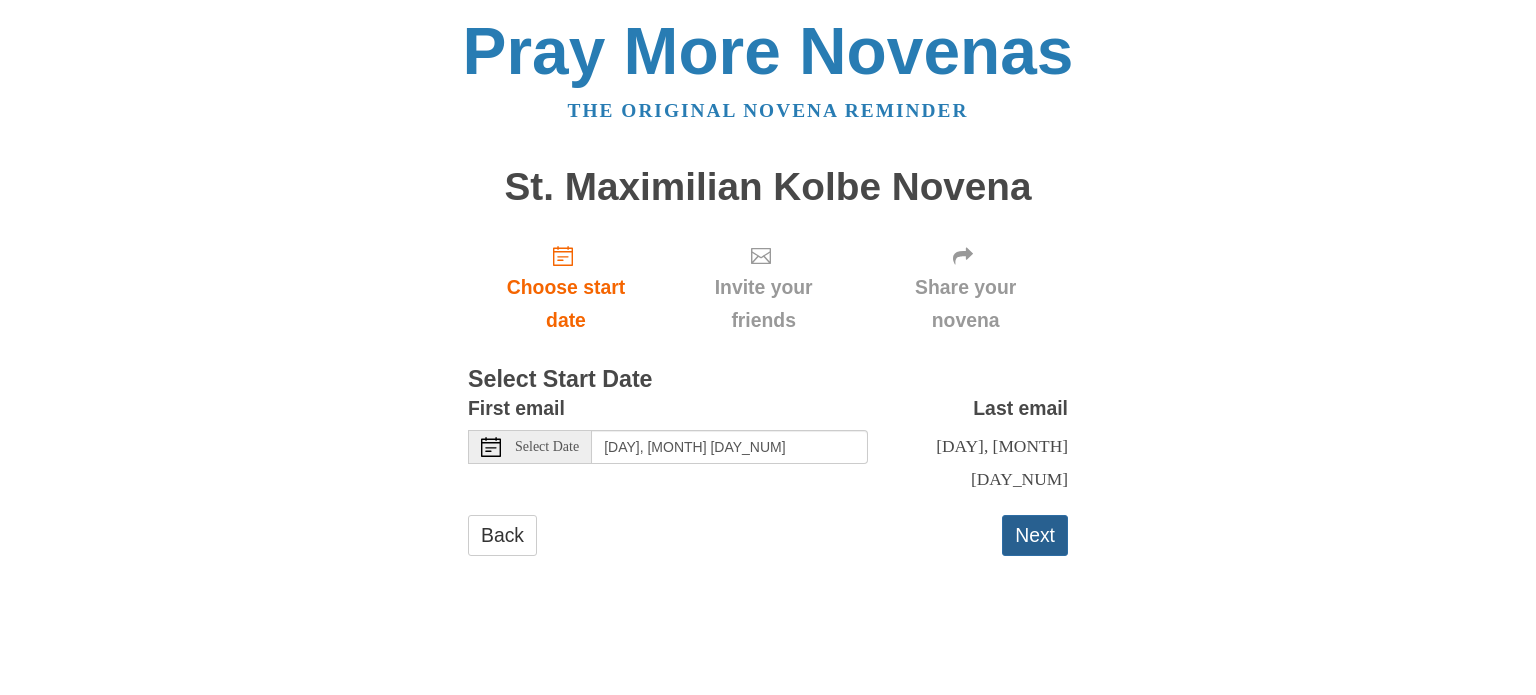 click on "Next" at bounding box center [1035, 535] 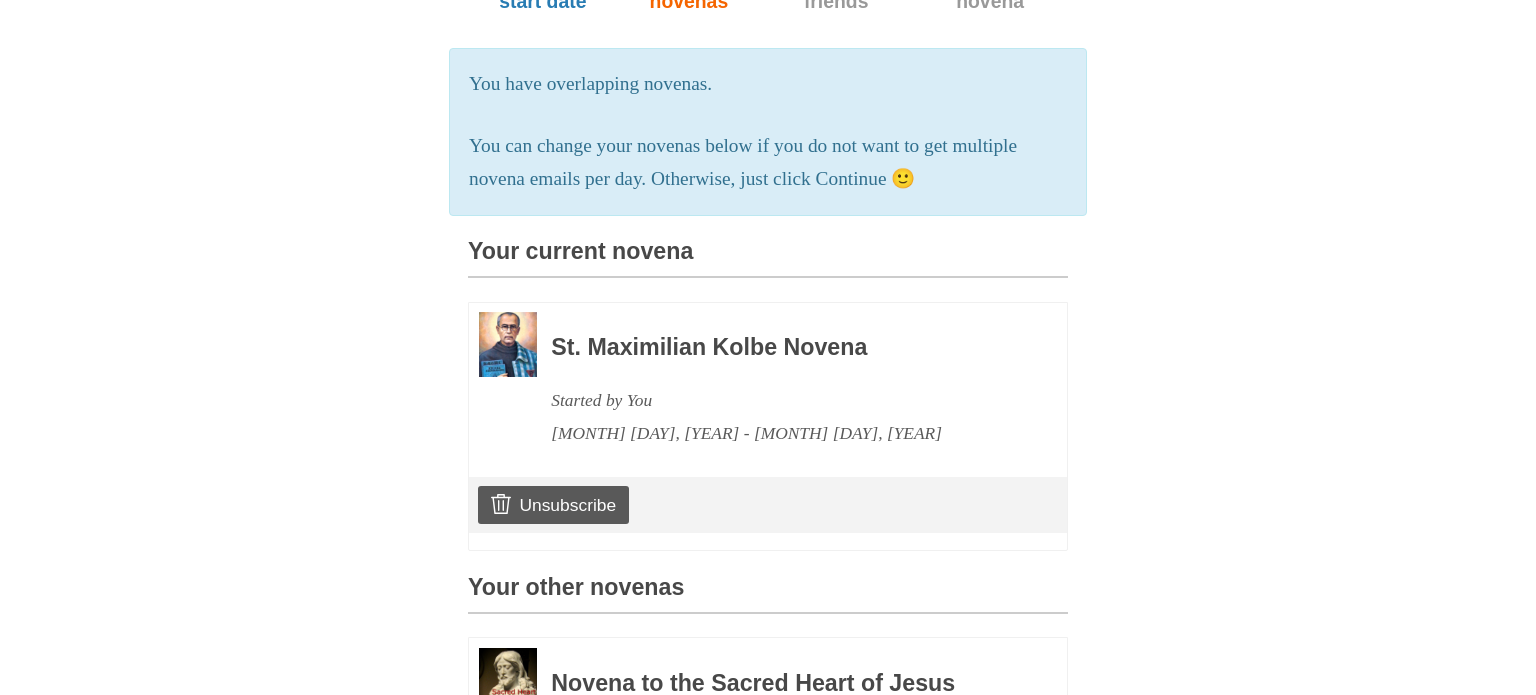 scroll, scrollTop: 0, scrollLeft: 0, axis: both 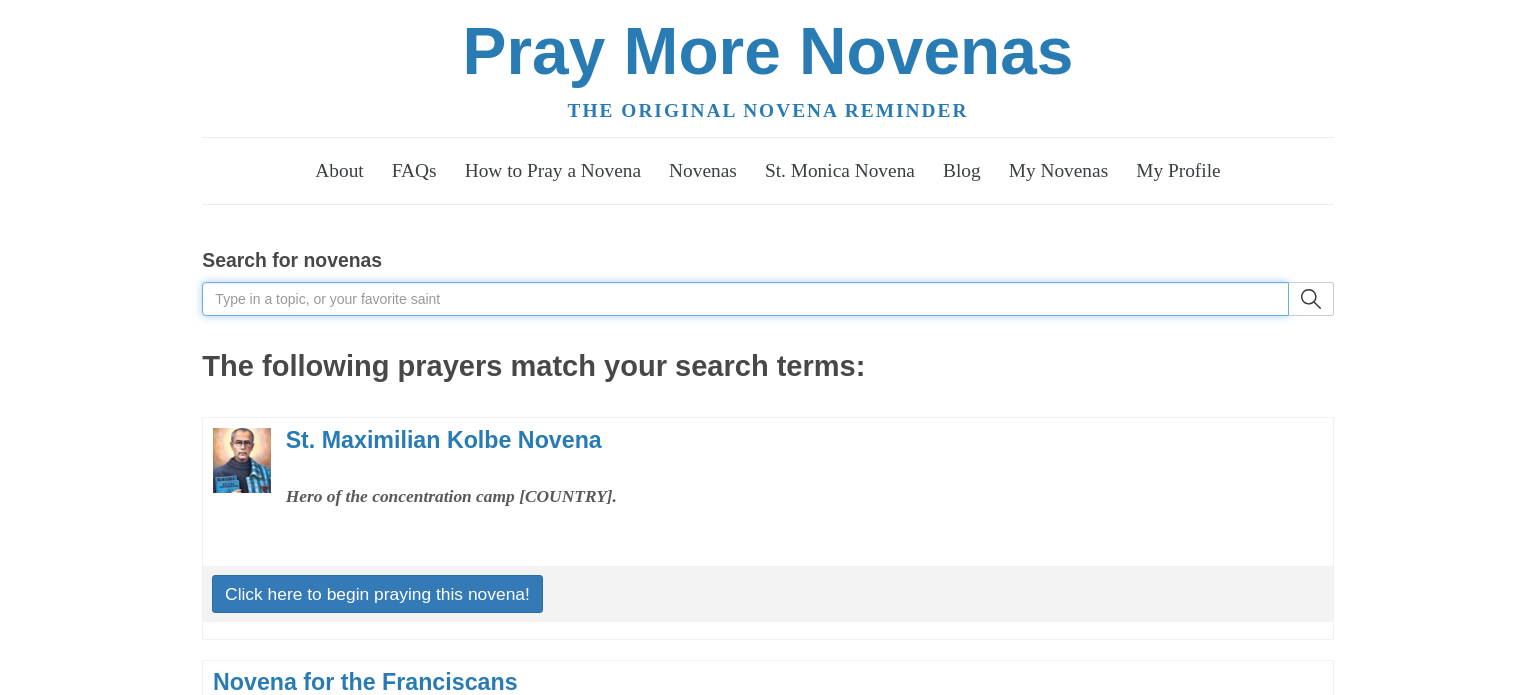 click on "Search for novenas" at bounding box center (745, 299) 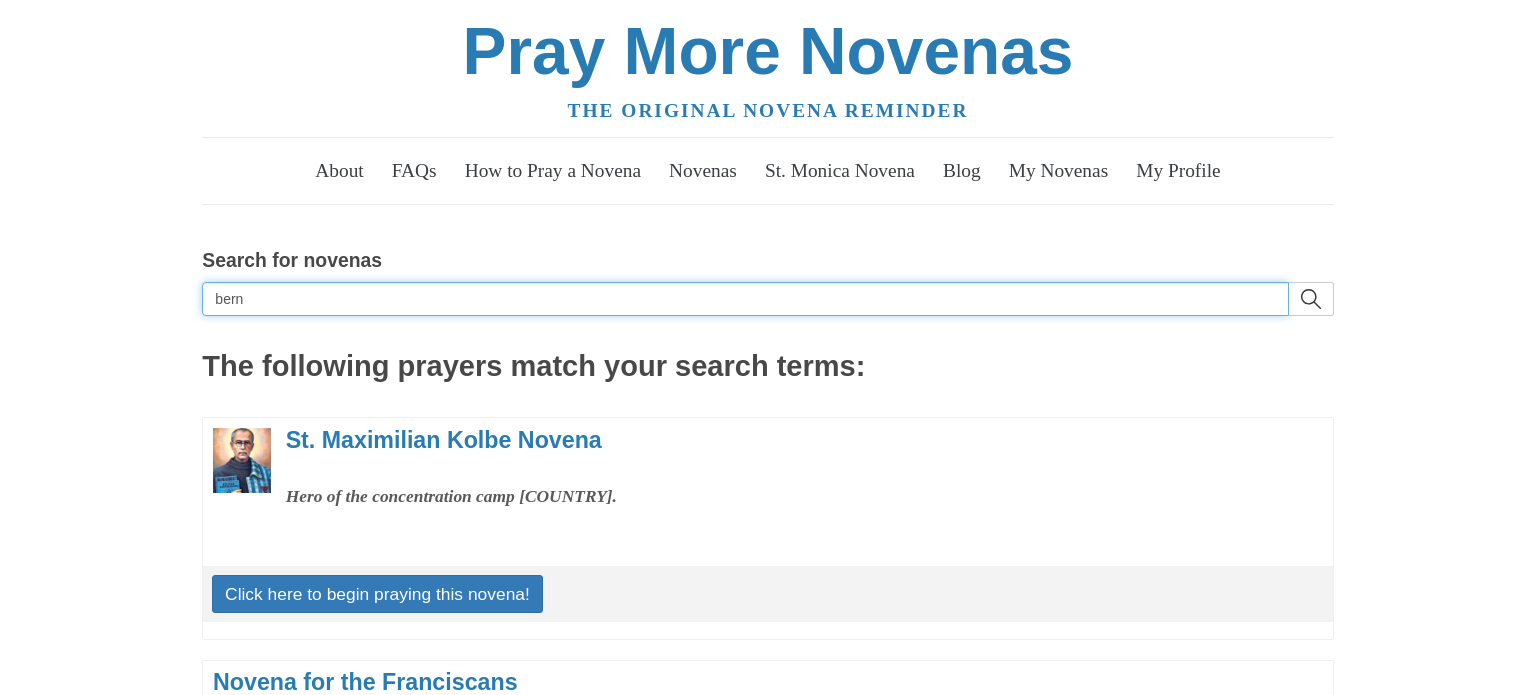 type on "bern" 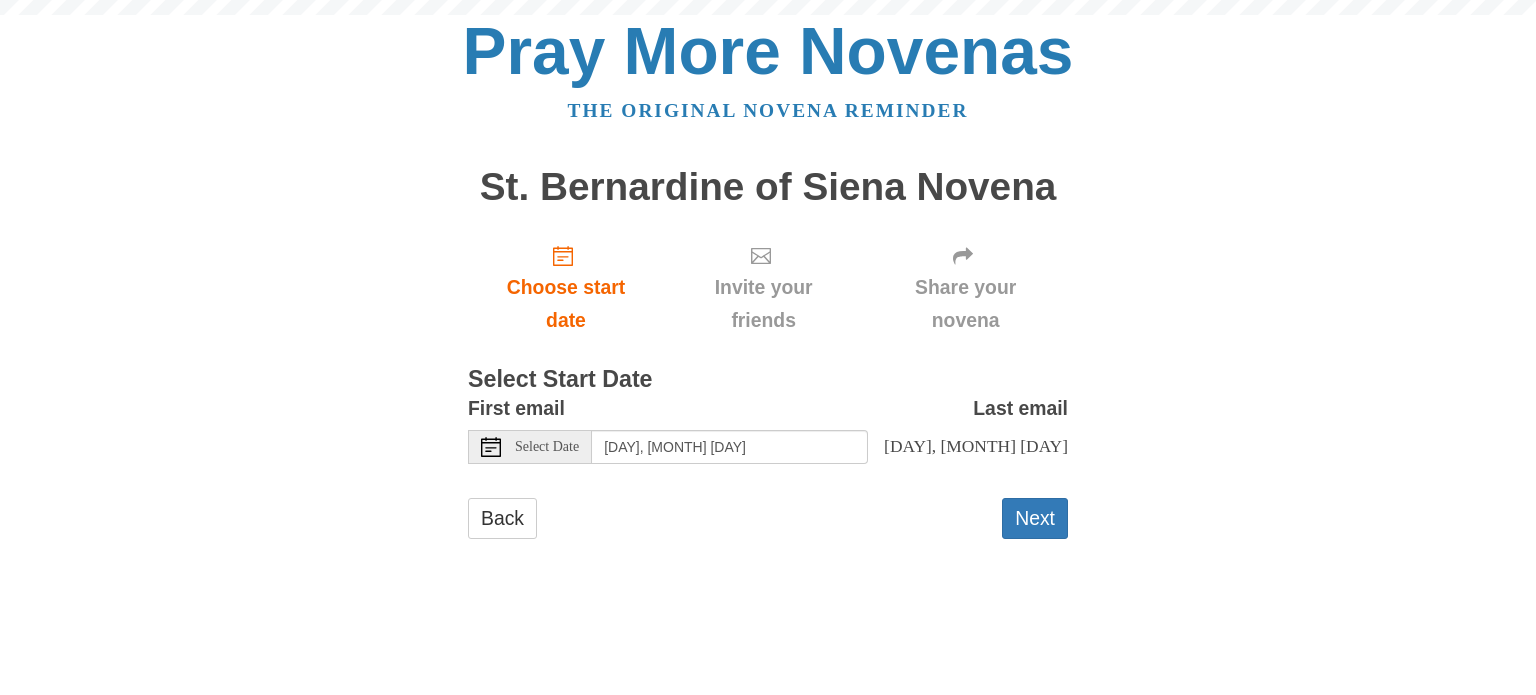 scroll, scrollTop: 0, scrollLeft: 0, axis: both 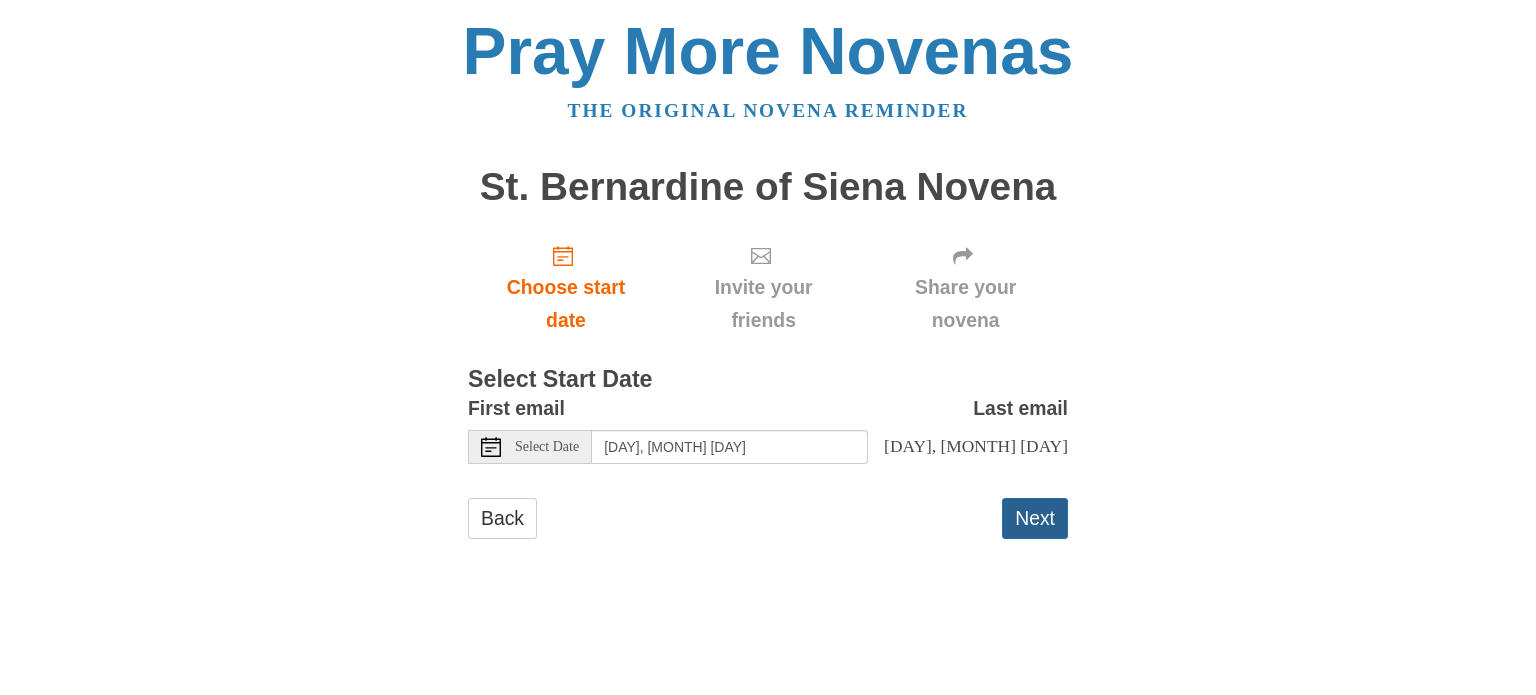 click on "Next" at bounding box center [1035, 518] 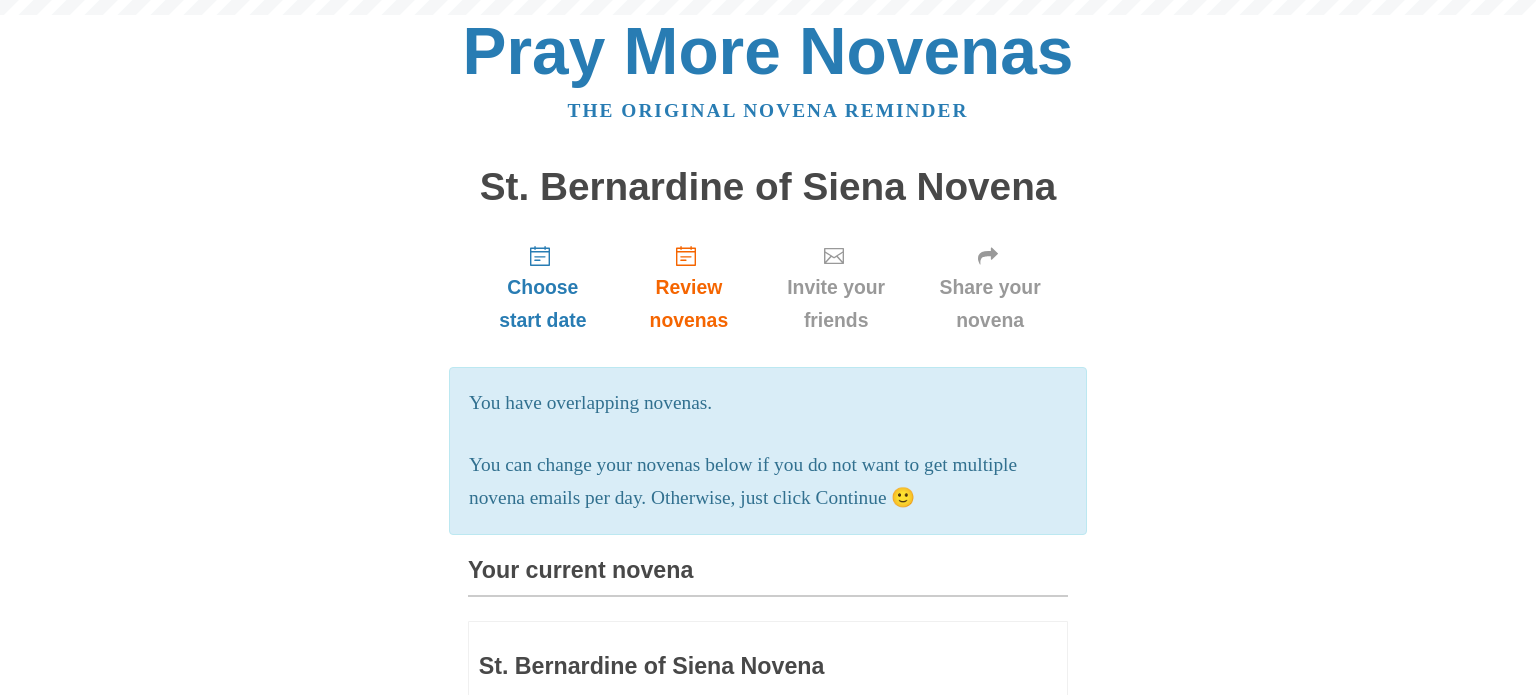 scroll, scrollTop: 0, scrollLeft: 0, axis: both 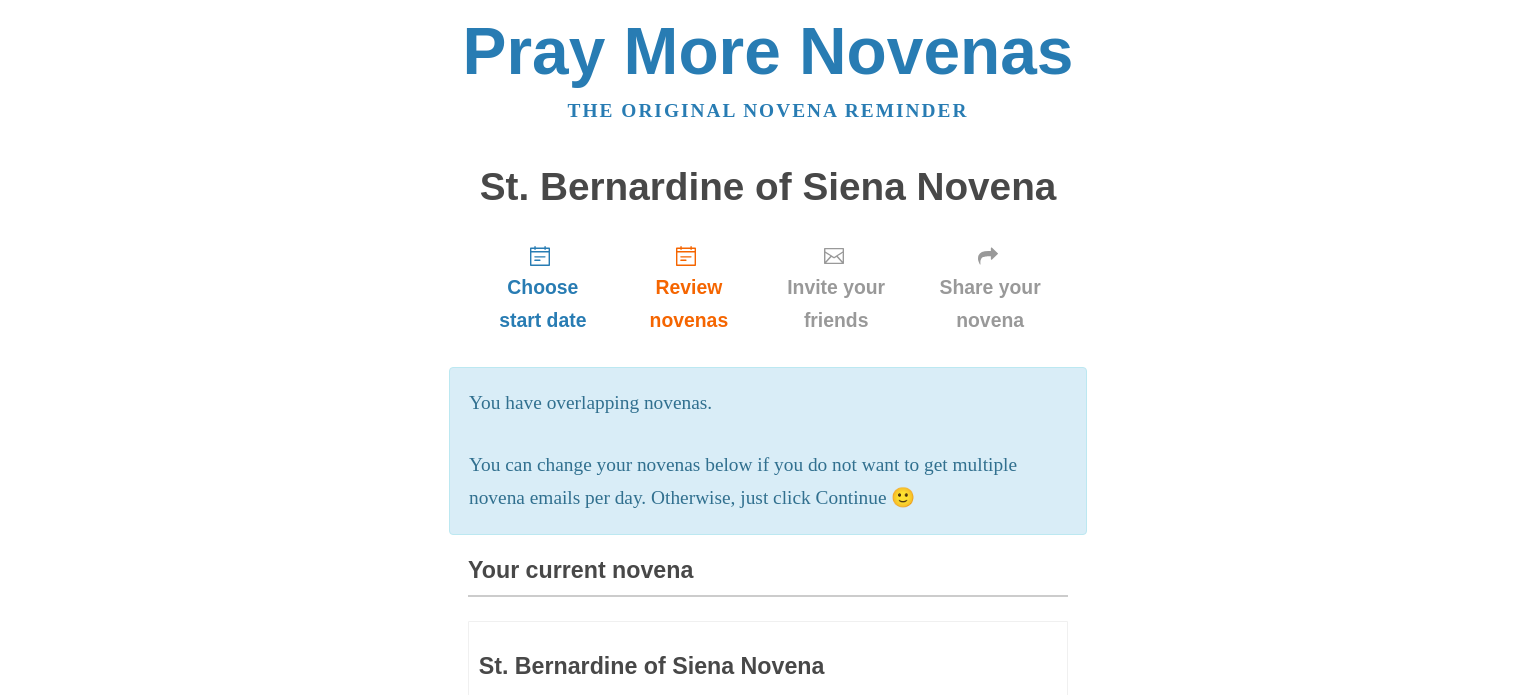 click on "Choose start date
Review novenas
Invite your friends
Share your novena
You have overlapping novenas.
You can change your novenas below if you do not want to get multiple novena emails per day. Otherwise, just click Continue 🙂
Your current novena
St. Bernardine of Siena Novena
Started by You
August 8, 2025 - August 17, 2025
Unsubscribe
Your other novenas
Novena to the Sacred Heart of Jesus
Started by You
July 30, 2025 - August 8, 2025
Unsubscribe" at bounding box center [768, 1564] 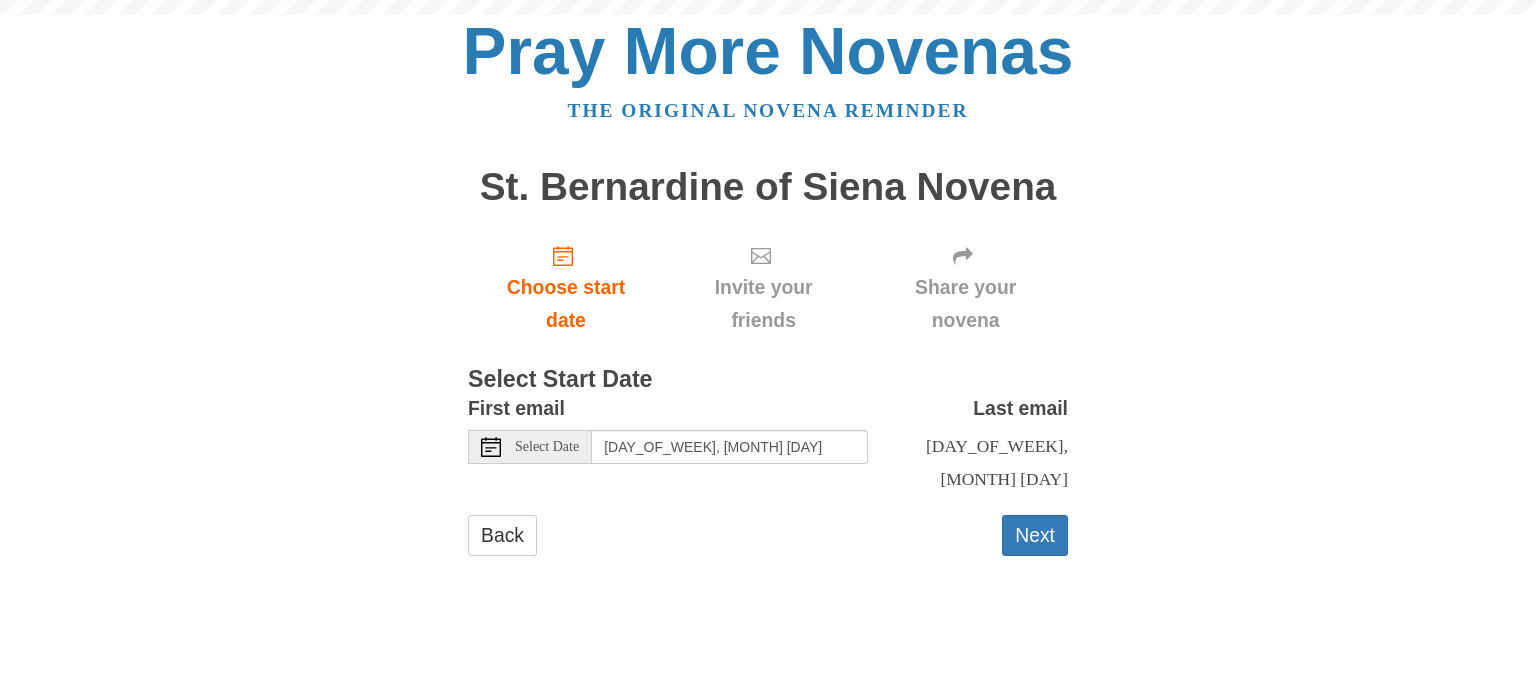scroll, scrollTop: 0, scrollLeft: 0, axis: both 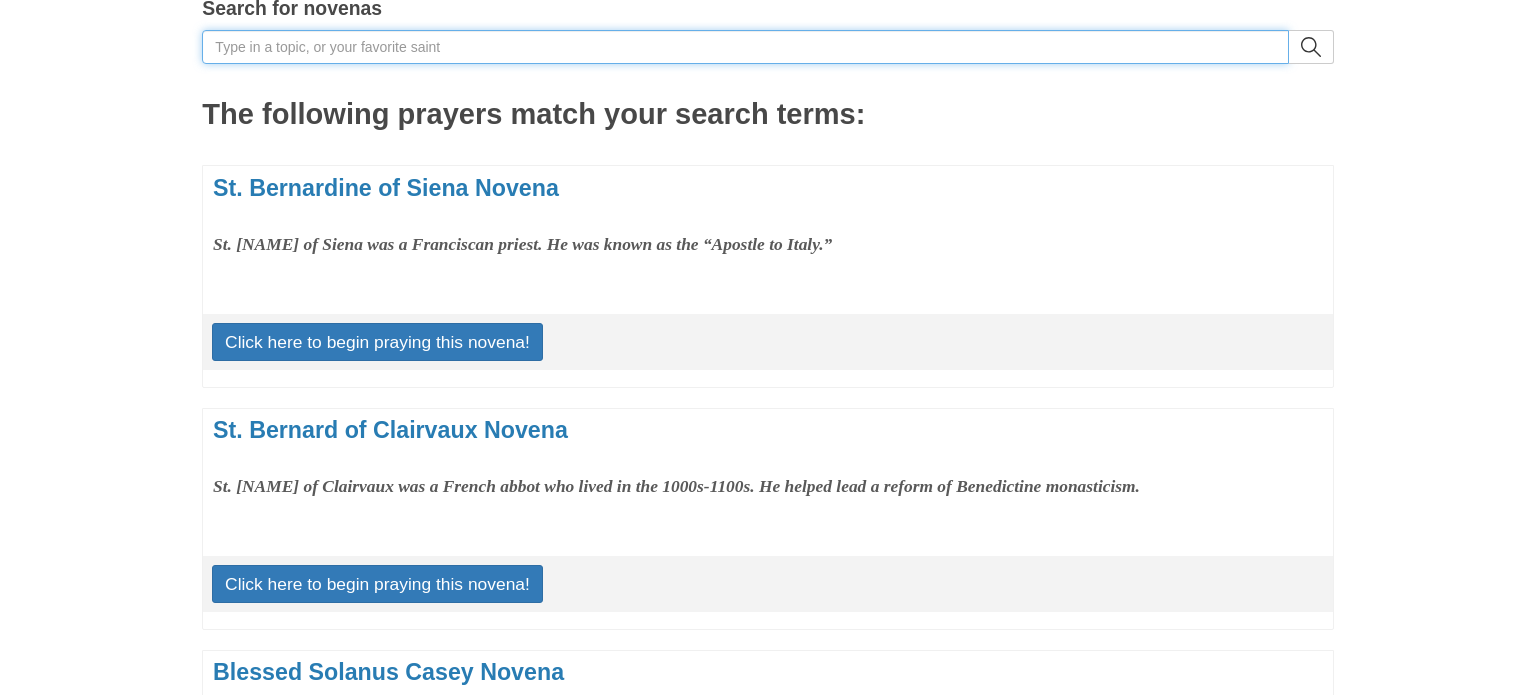 click on "Search for novenas" at bounding box center (745, 47) 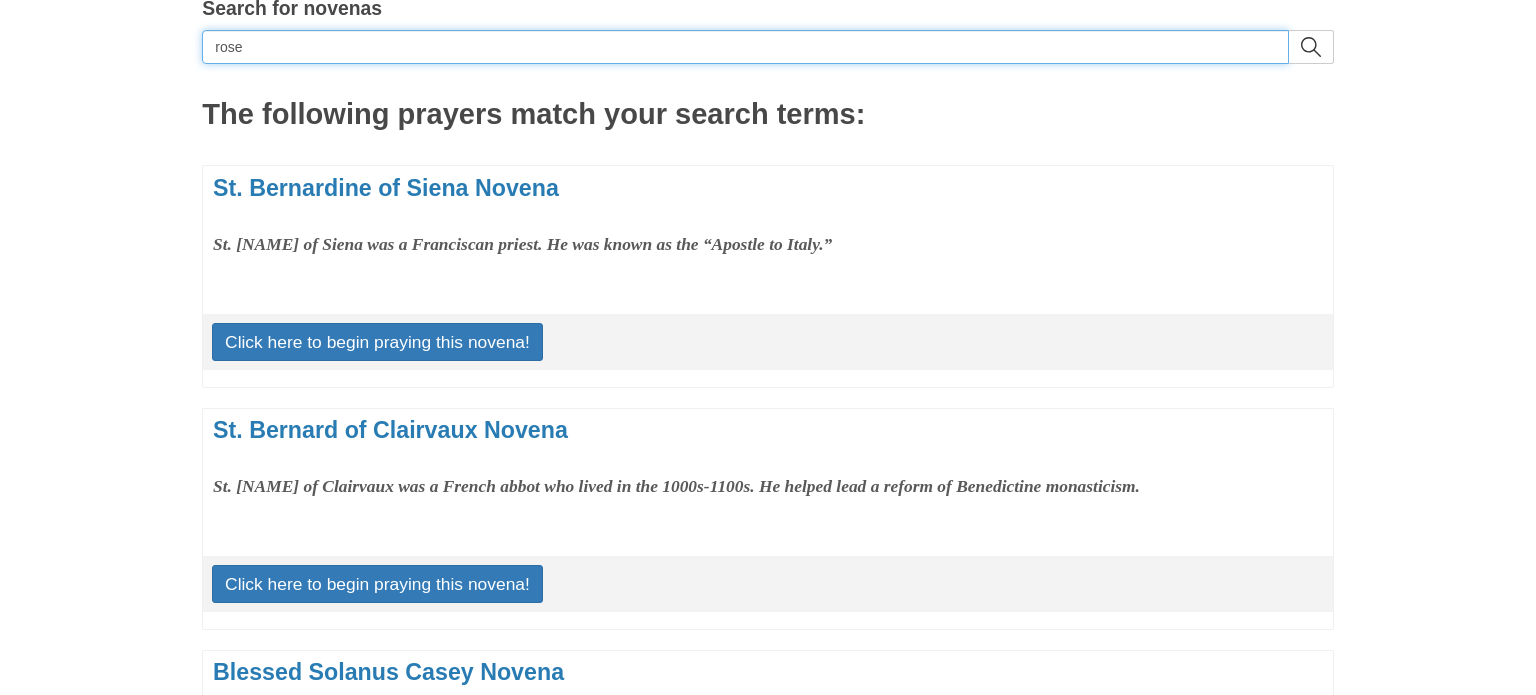 type on "rose" 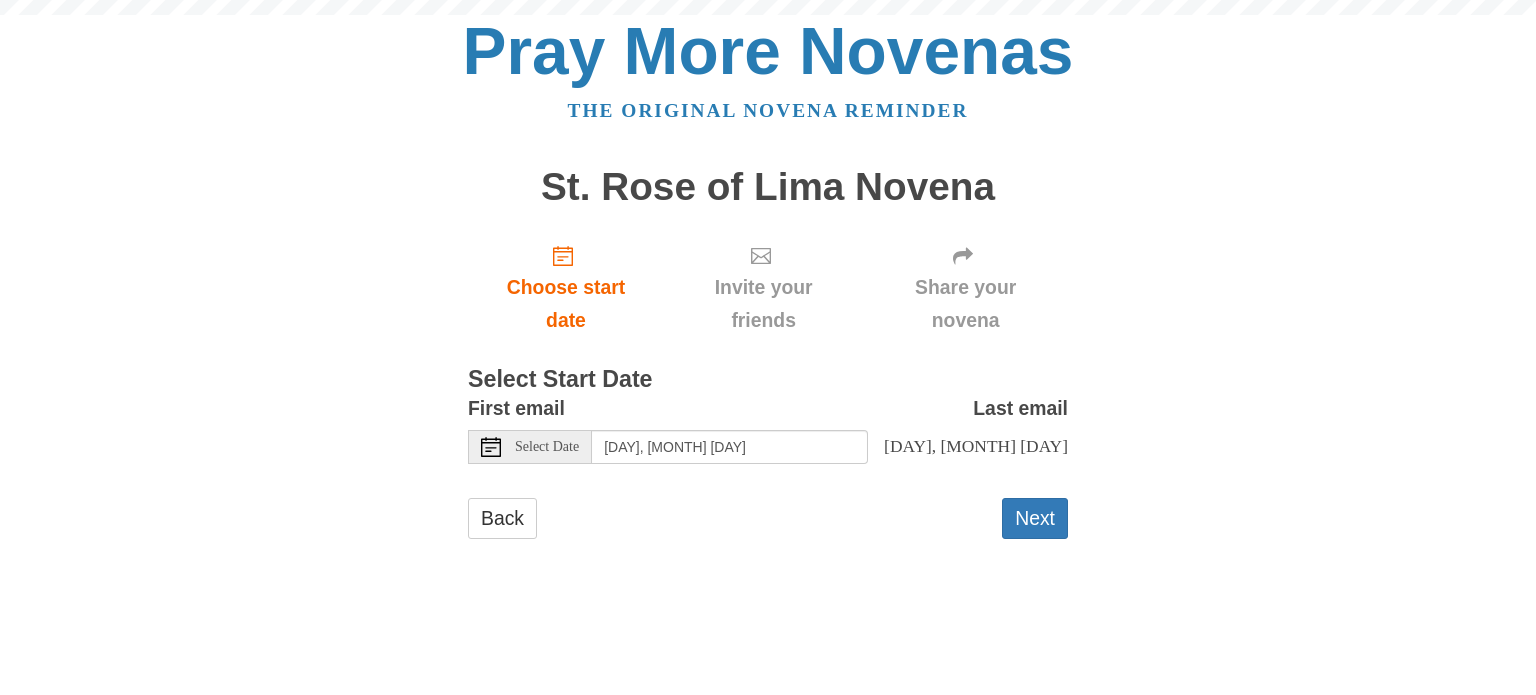 scroll, scrollTop: 0, scrollLeft: 0, axis: both 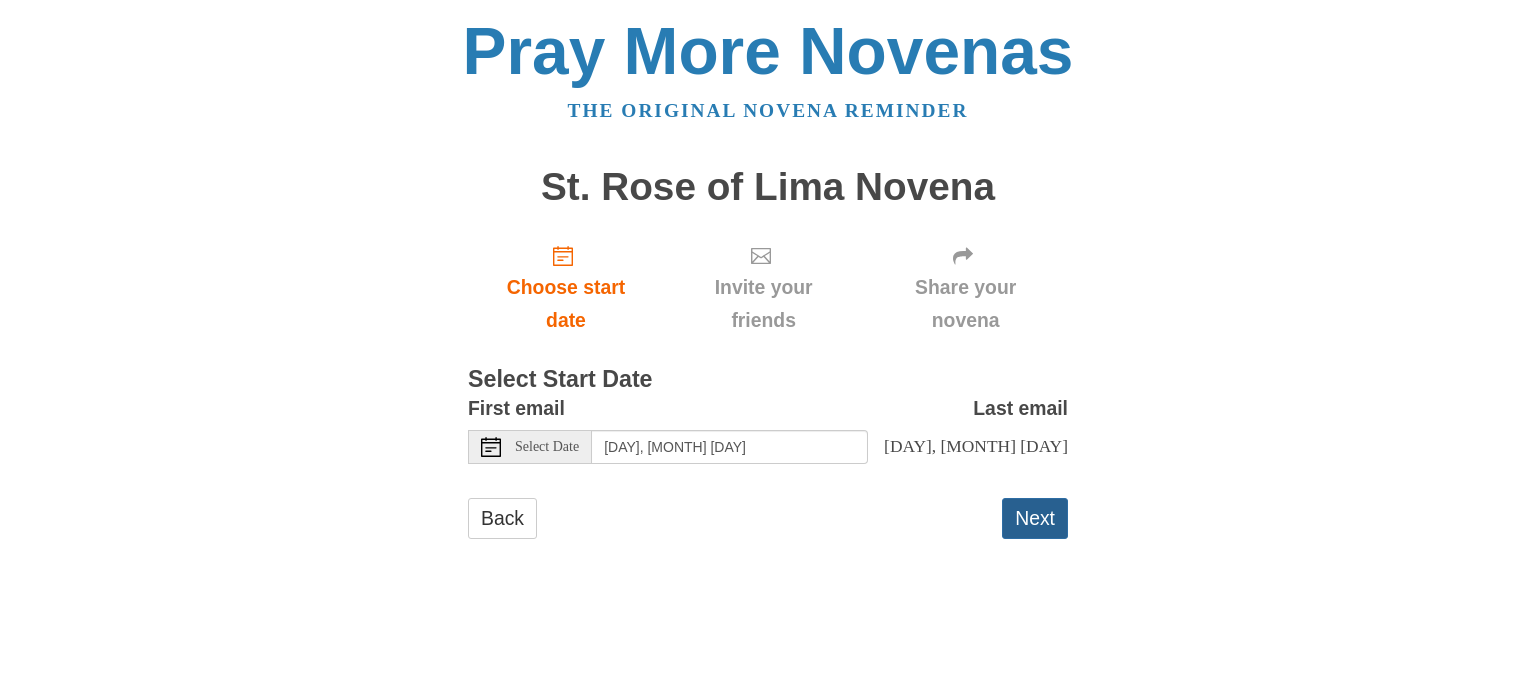 click on "Next" at bounding box center (1035, 518) 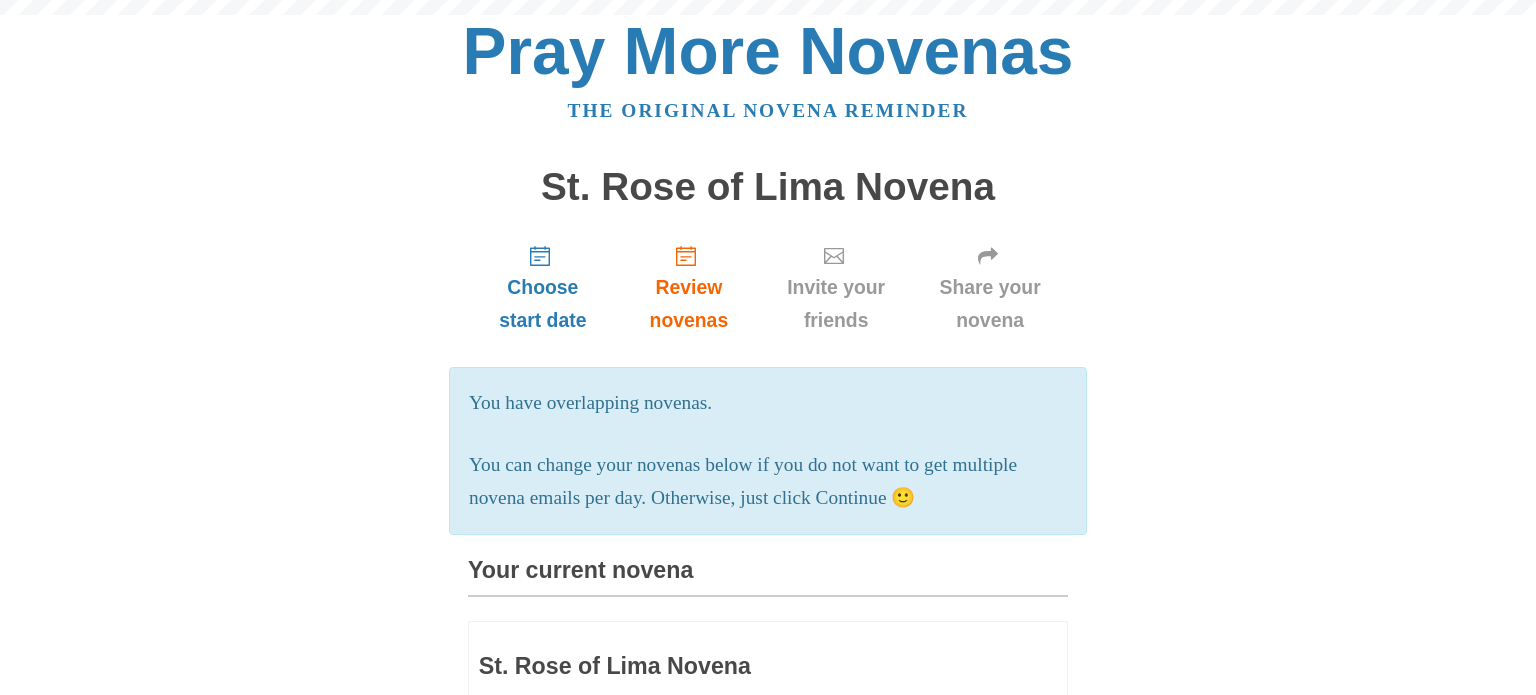 scroll, scrollTop: 0, scrollLeft: 0, axis: both 